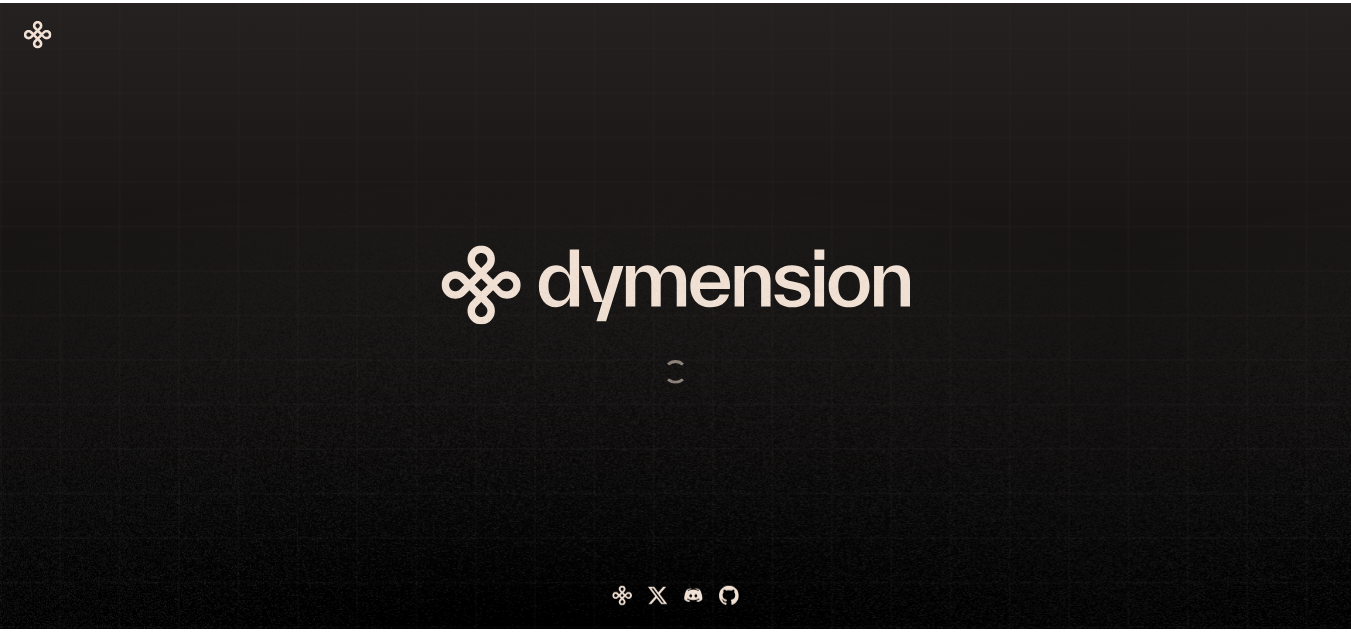 scroll, scrollTop: 0, scrollLeft: 0, axis: both 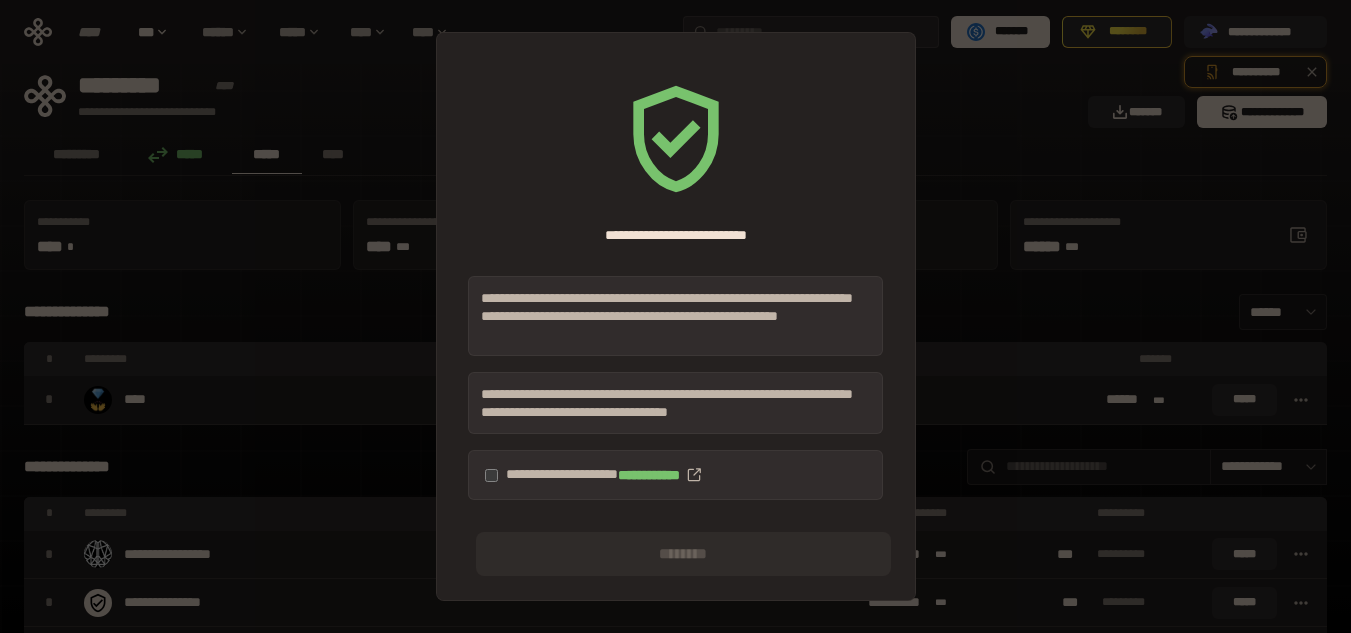 click on "**********" at bounding box center (675, 475) 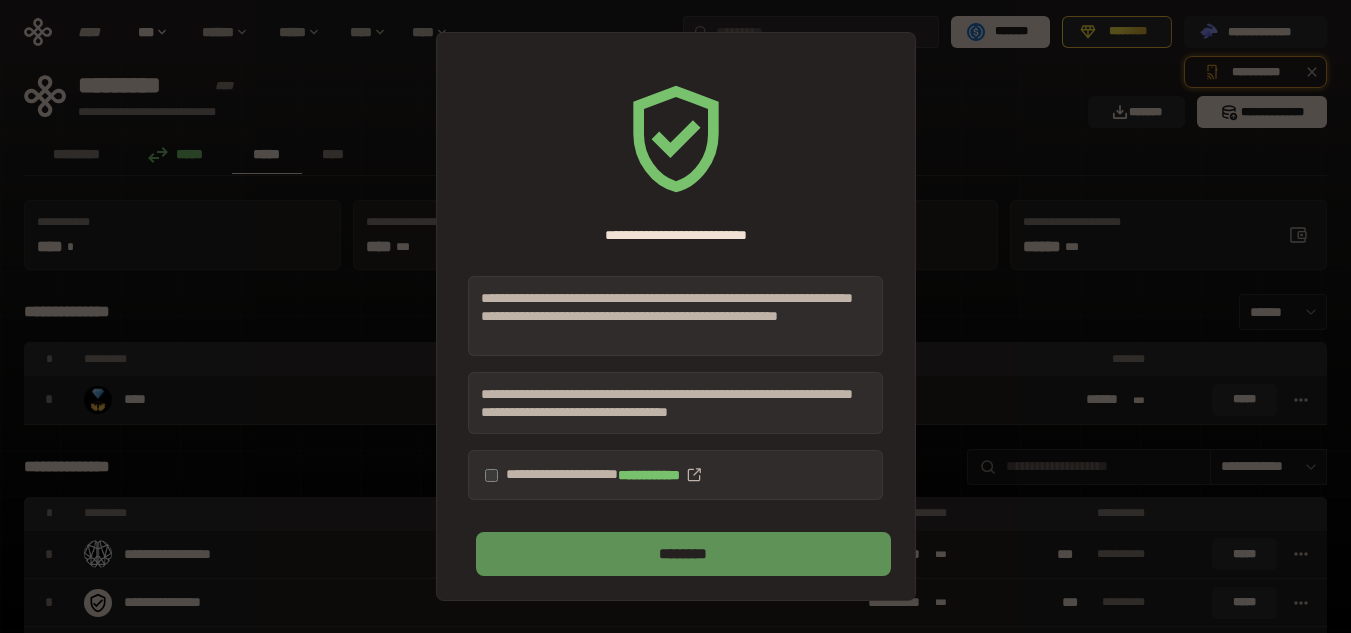click on "********" at bounding box center (683, 554) 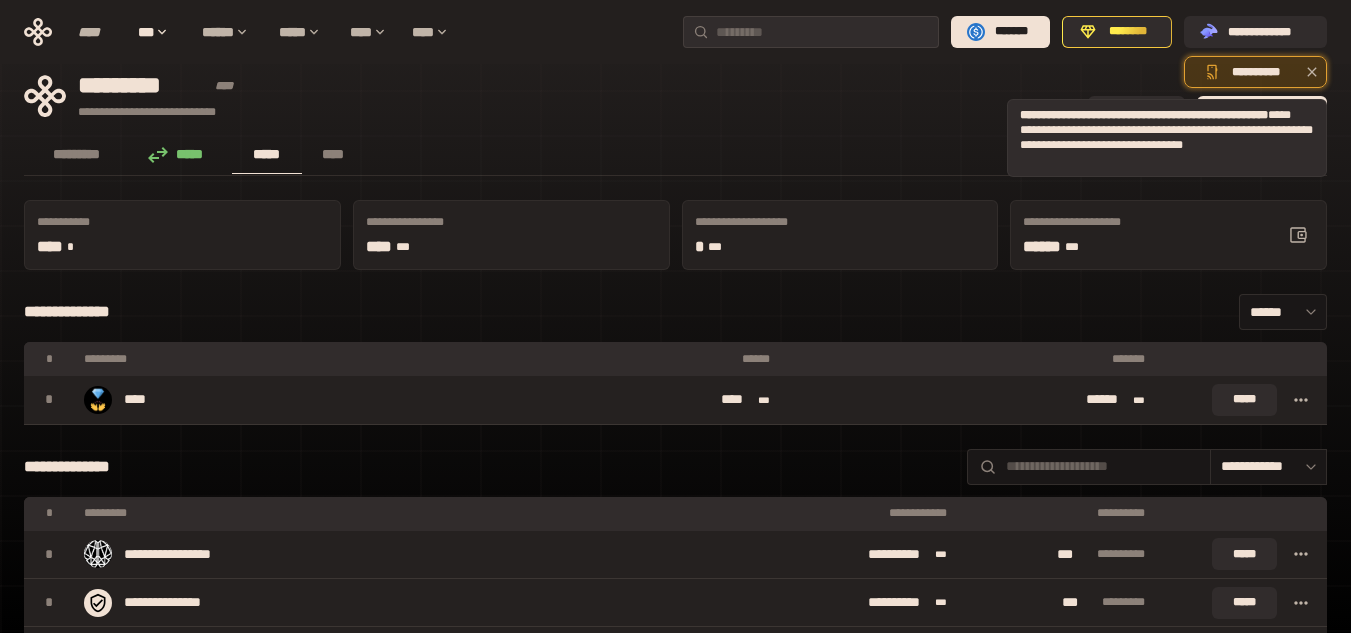 click on "**********" at bounding box center (1255, 72) 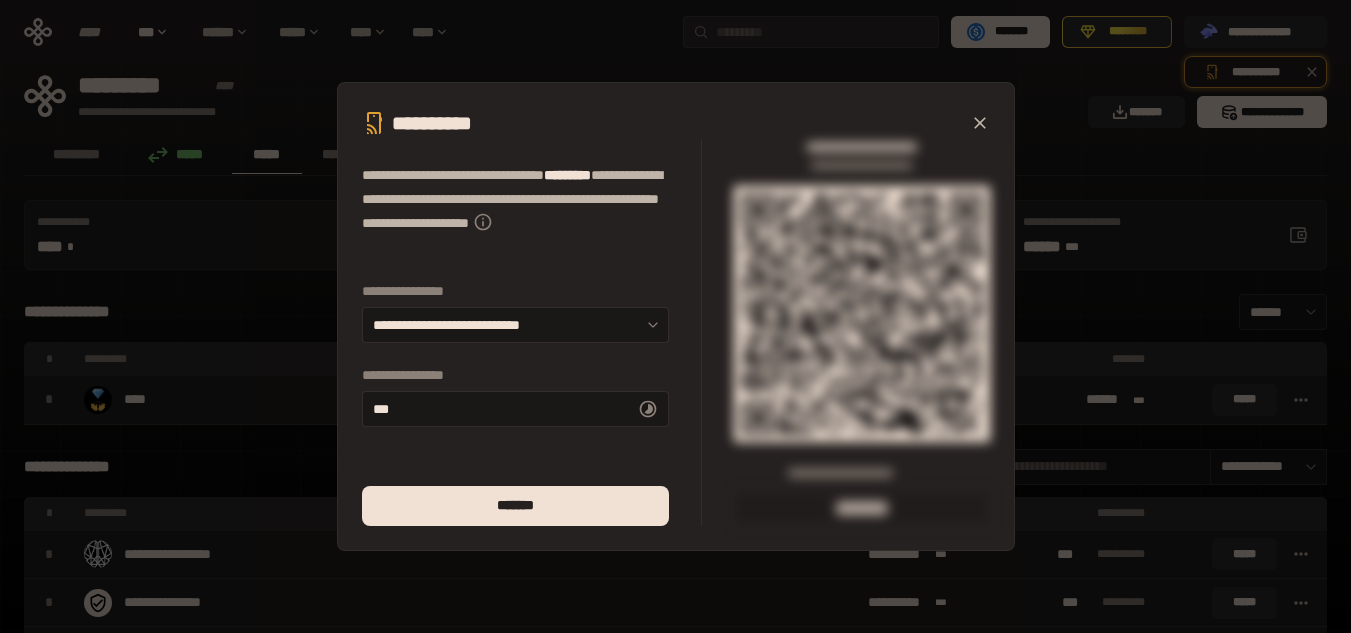click at bounding box center [980, 123] 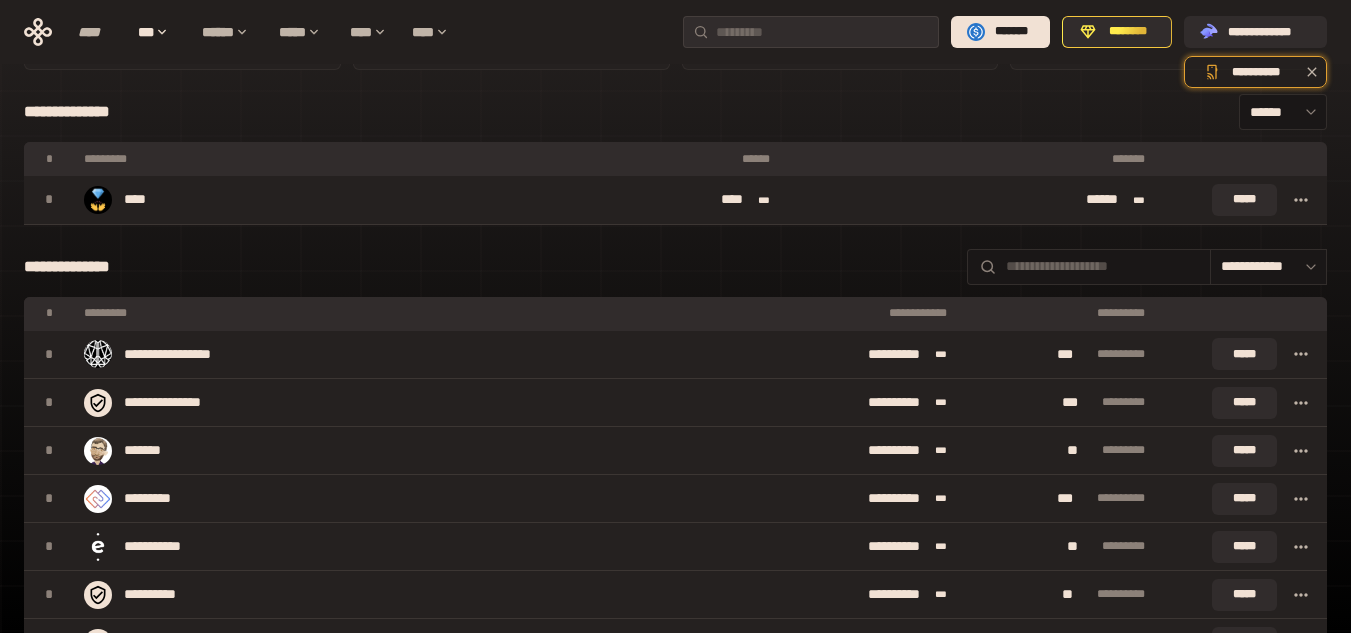 scroll, scrollTop: 0, scrollLeft: 0, axis: both 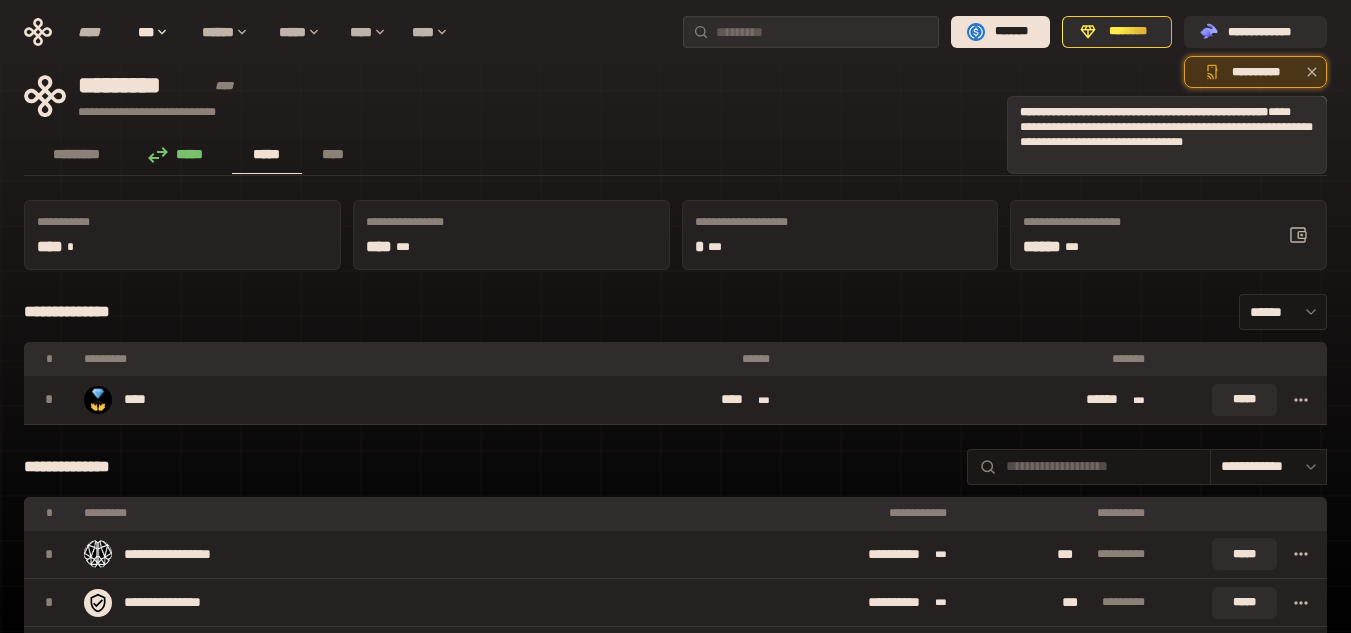 click at bounding box center [1312, 72] 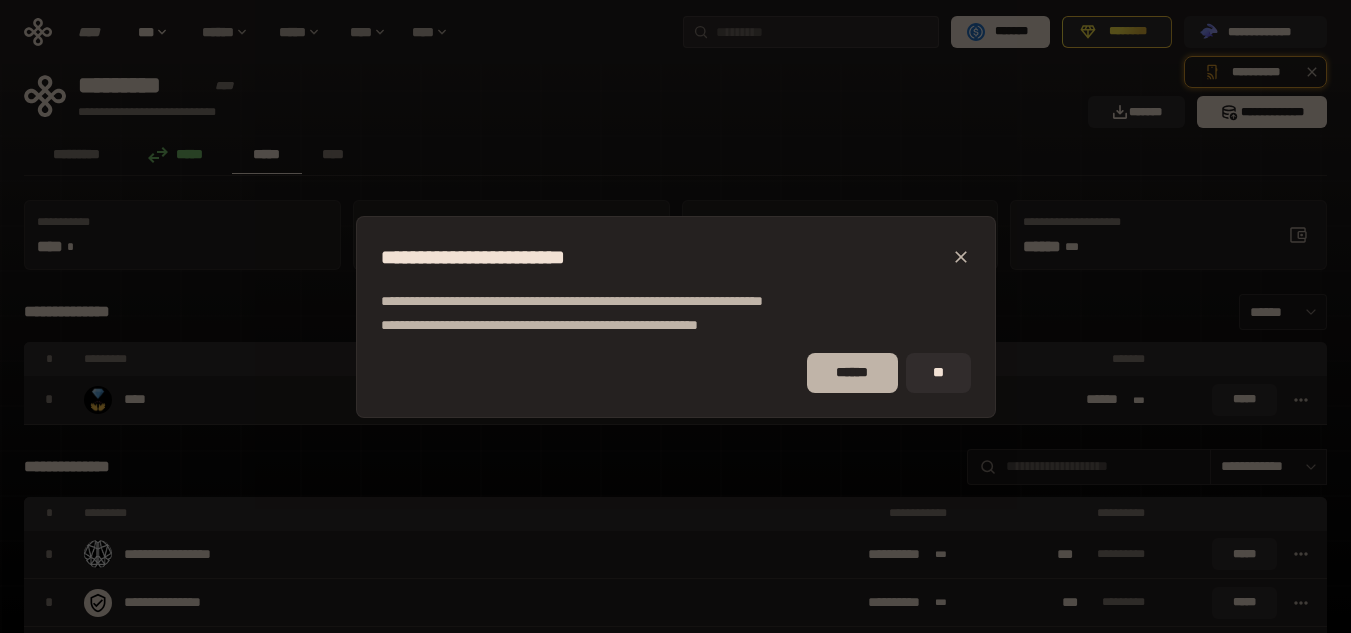 click on "******" at bounding box center [852, 373] 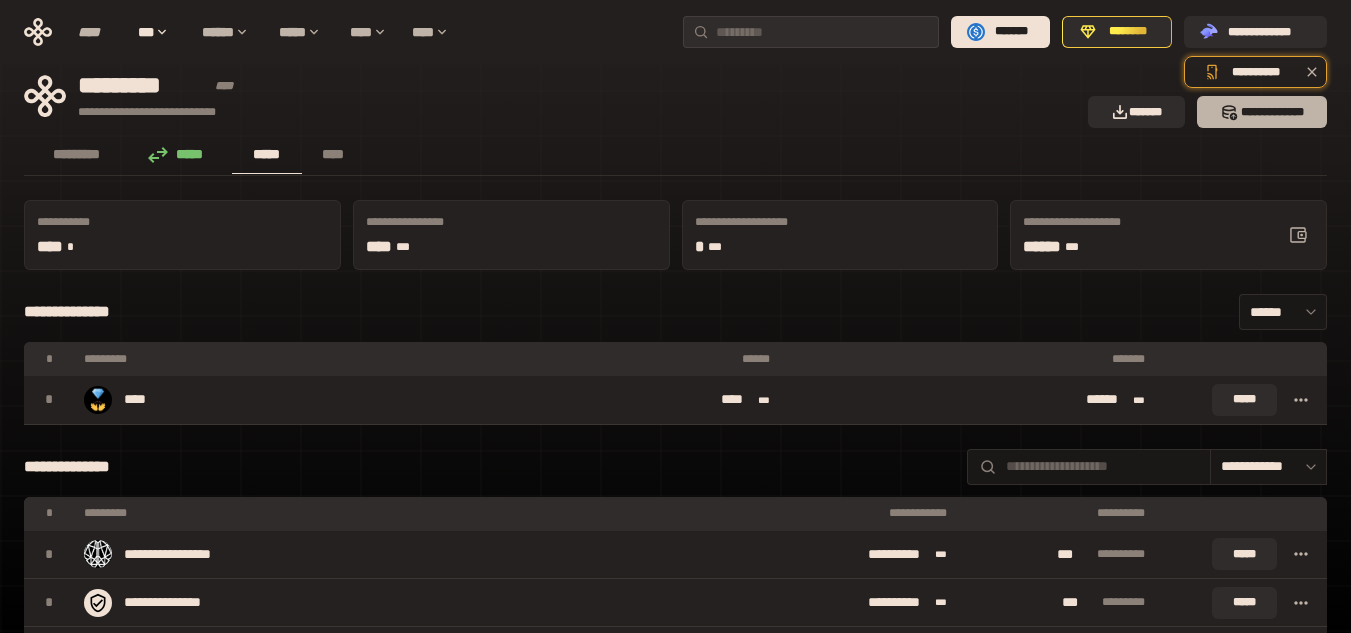 click on "*** *********" at bounding box center (1262, 112) 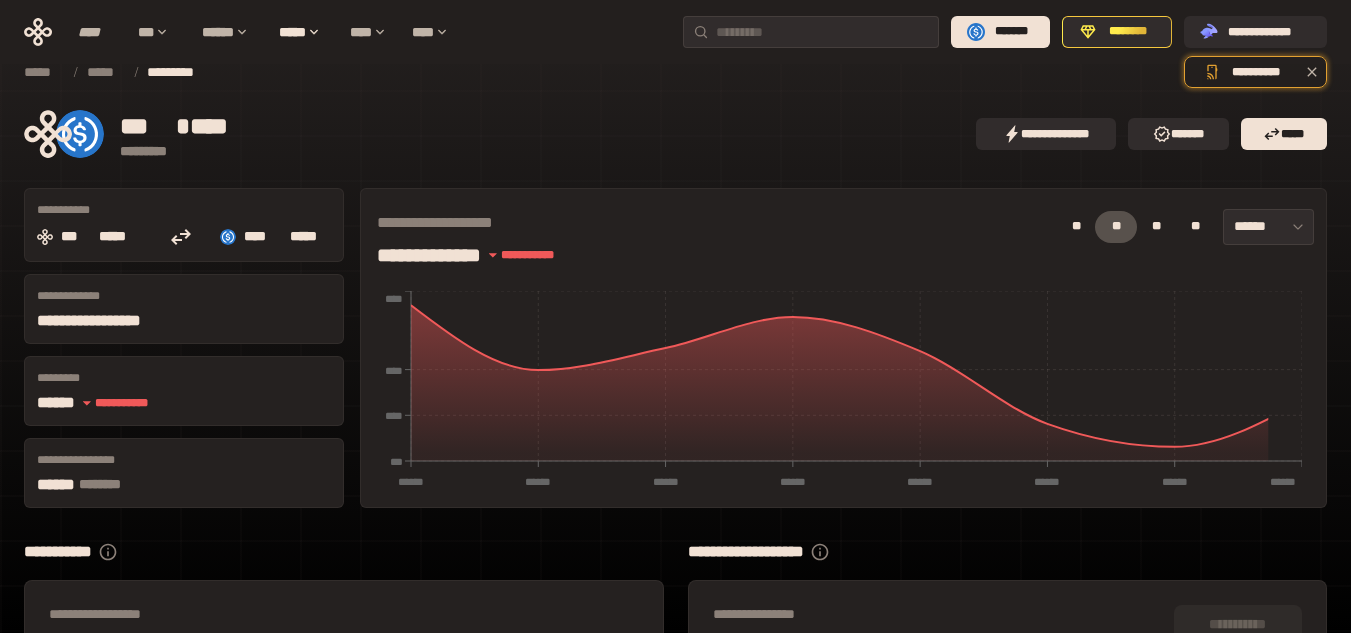 click on "*** * ****" at bounding box center [548, 126] 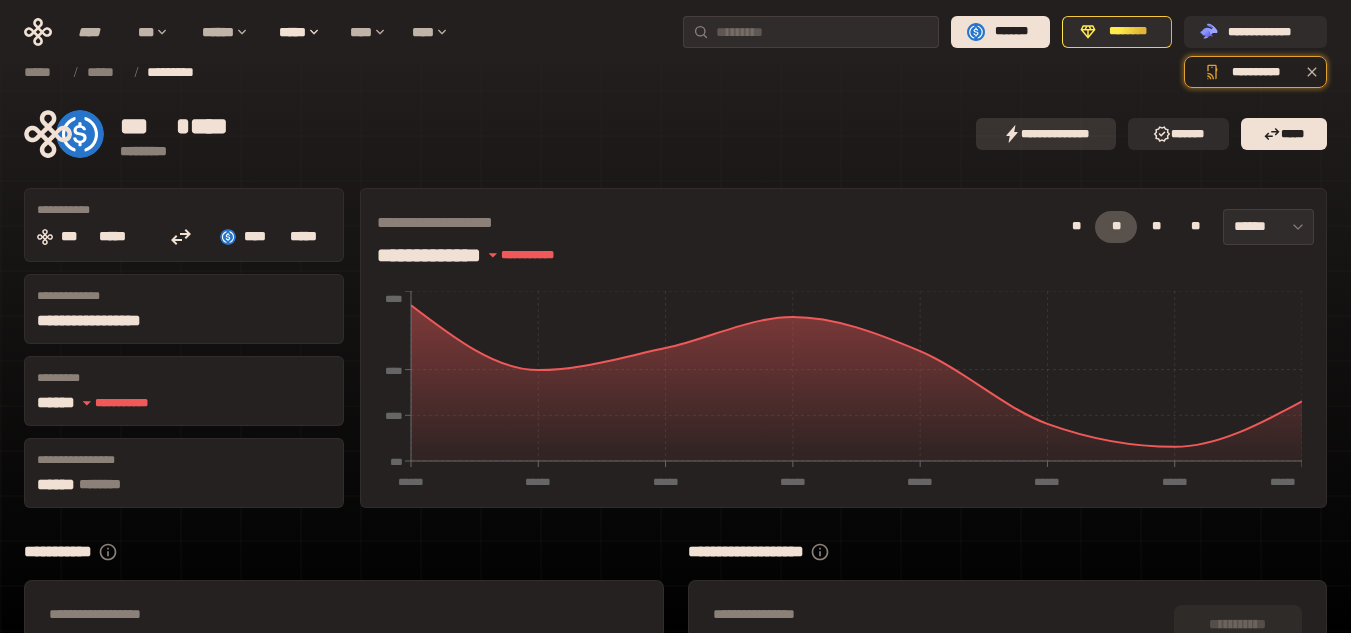 click on "**********" at bounding box center (1046, 134) 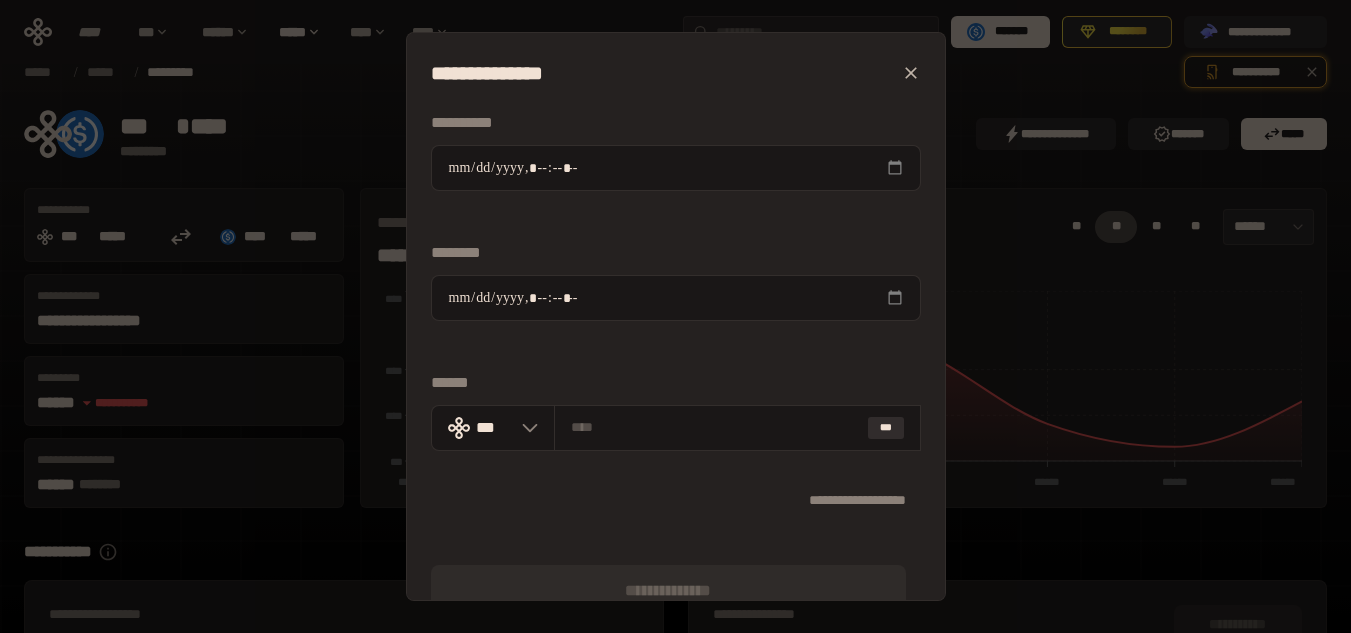 click 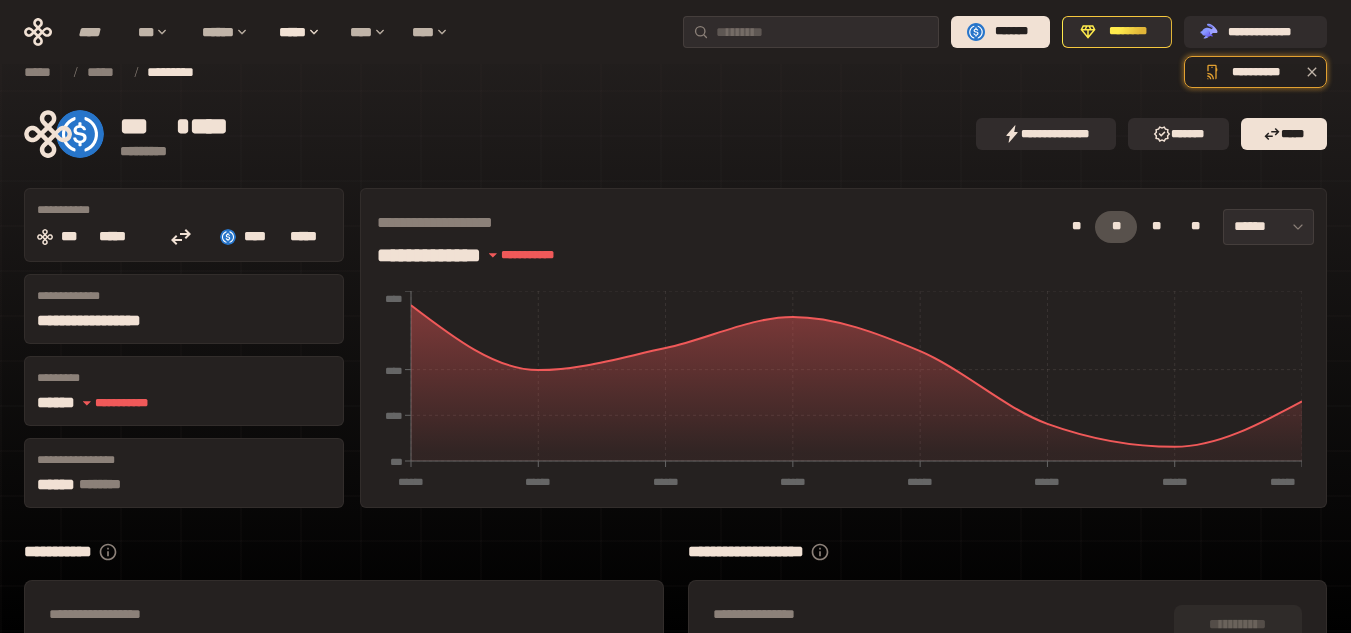 click on "*** * ****" at bounding box center (548, 126) 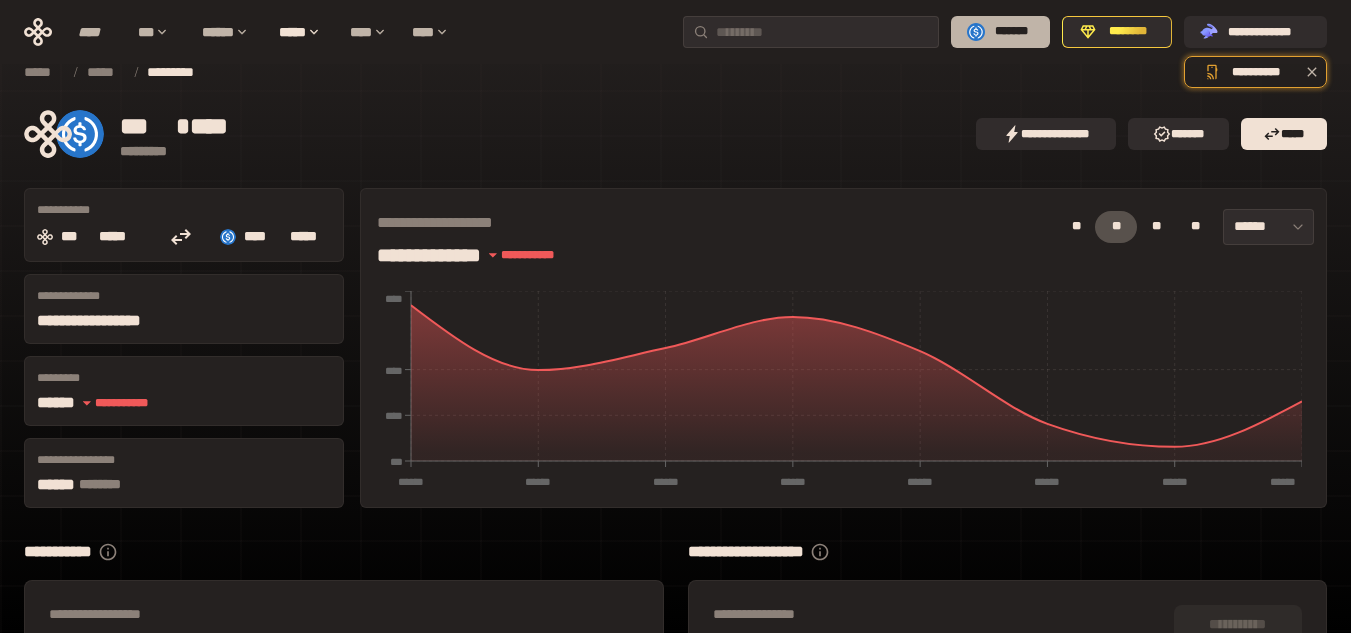 click on "*******" at bounding box center (1011, 32) 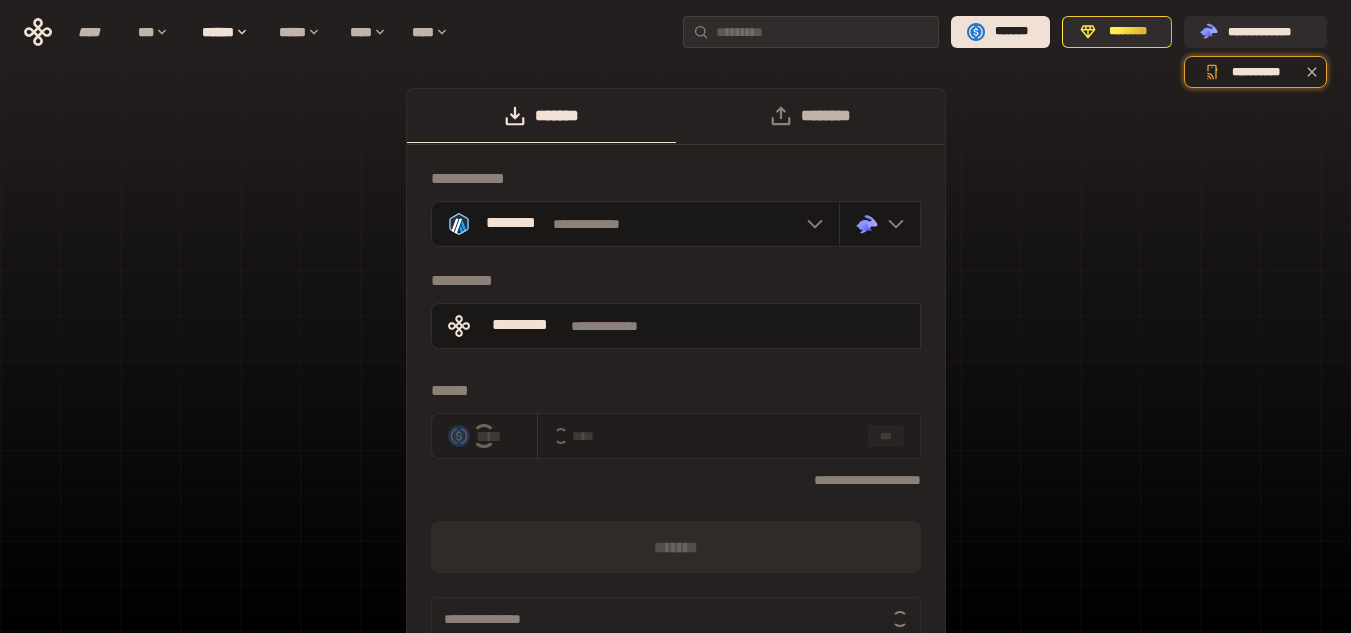 click on "********" at bounding box center (810, 116) 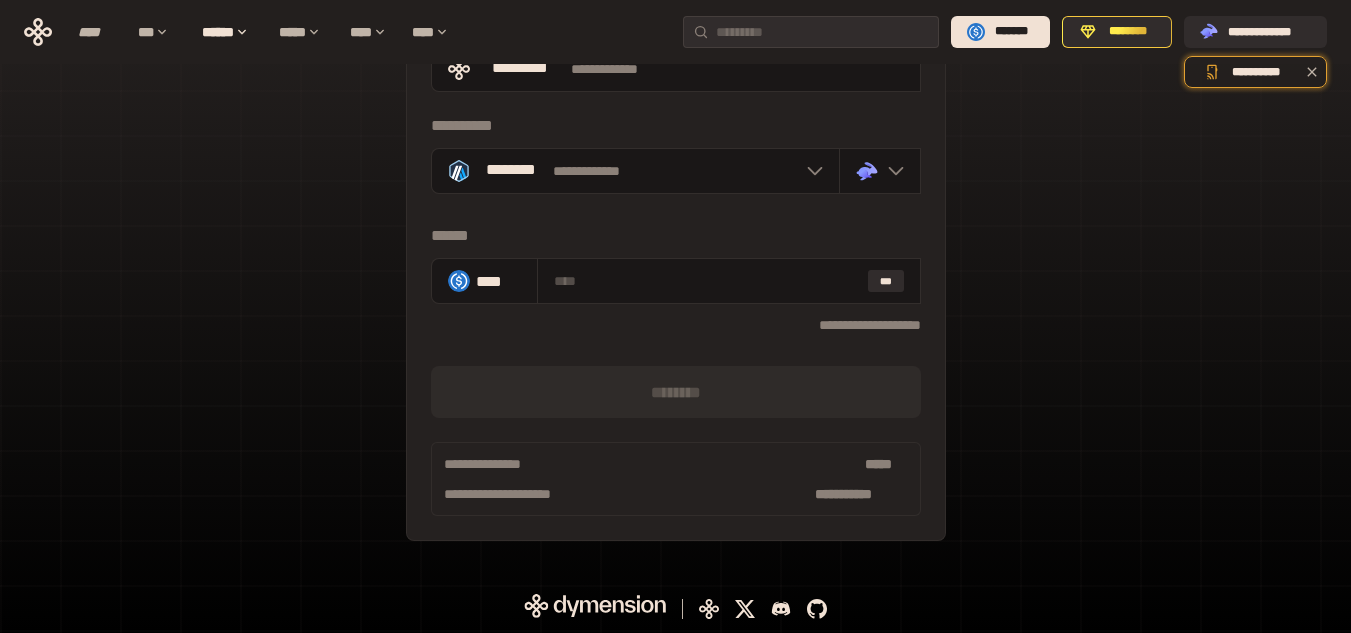 scroll, scrollTop: 0, scrollLeft: 0, axis: both 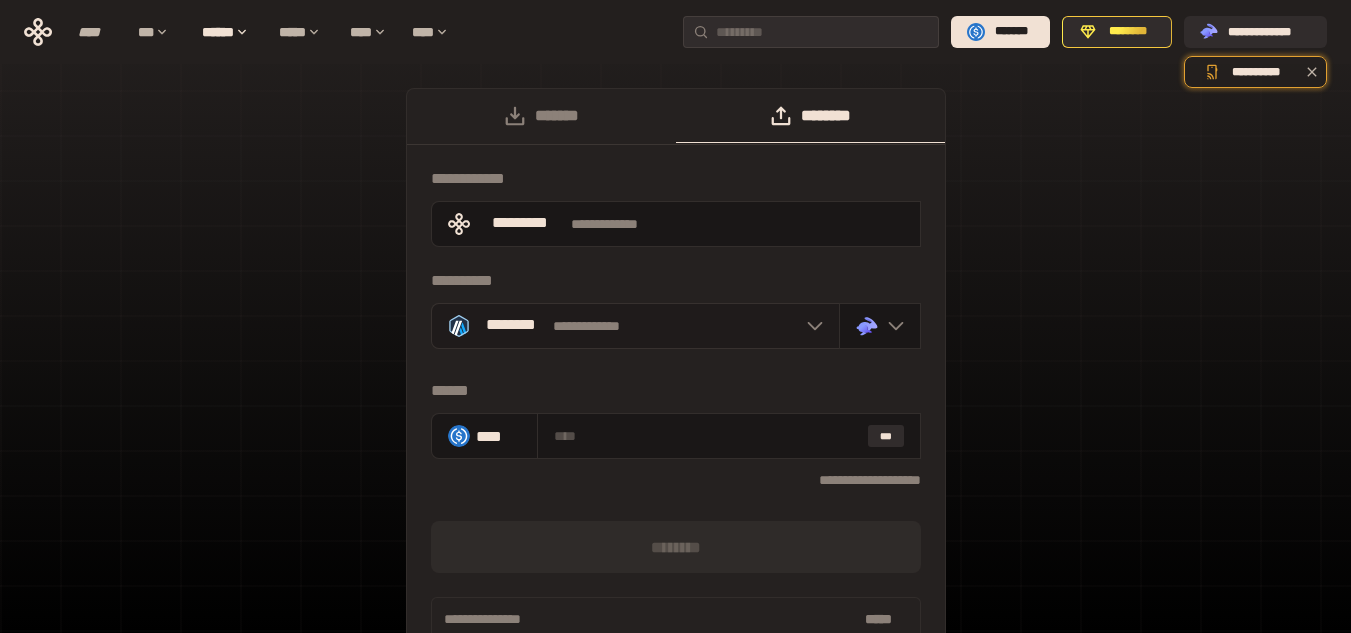 click 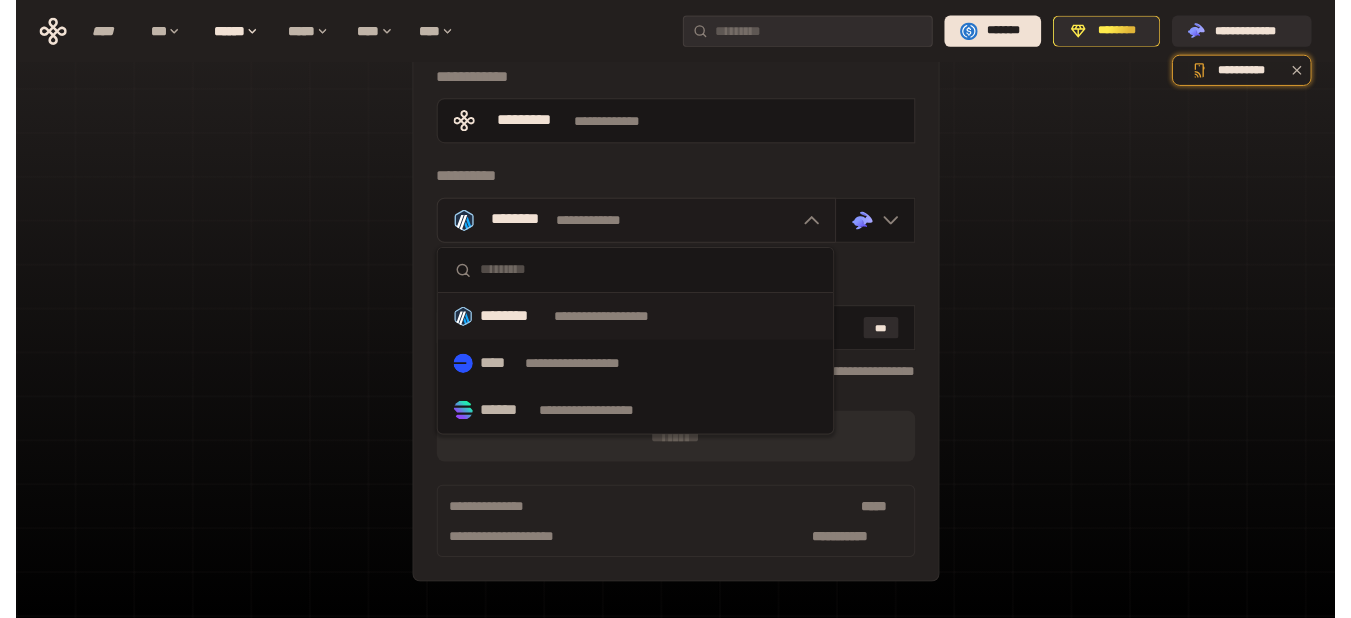 scroll, scrollTop: 0, scrollLeft: 0, axis: both 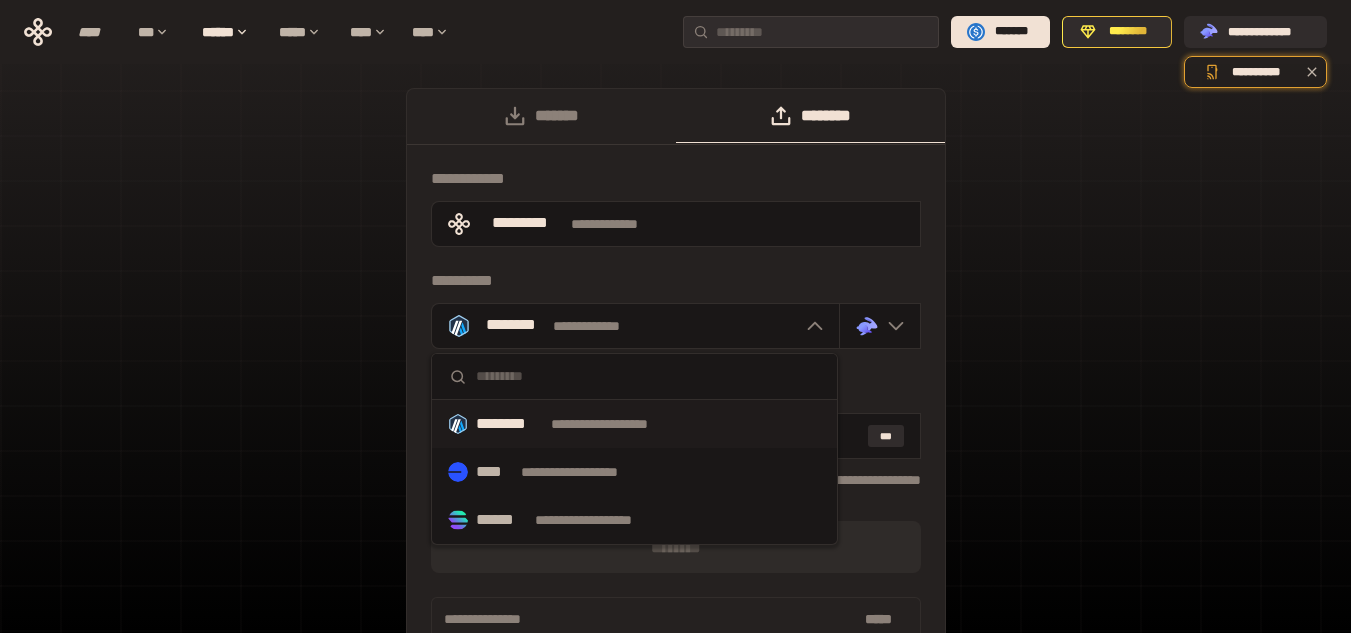 click on "**********" at bounding box center [676, 392] 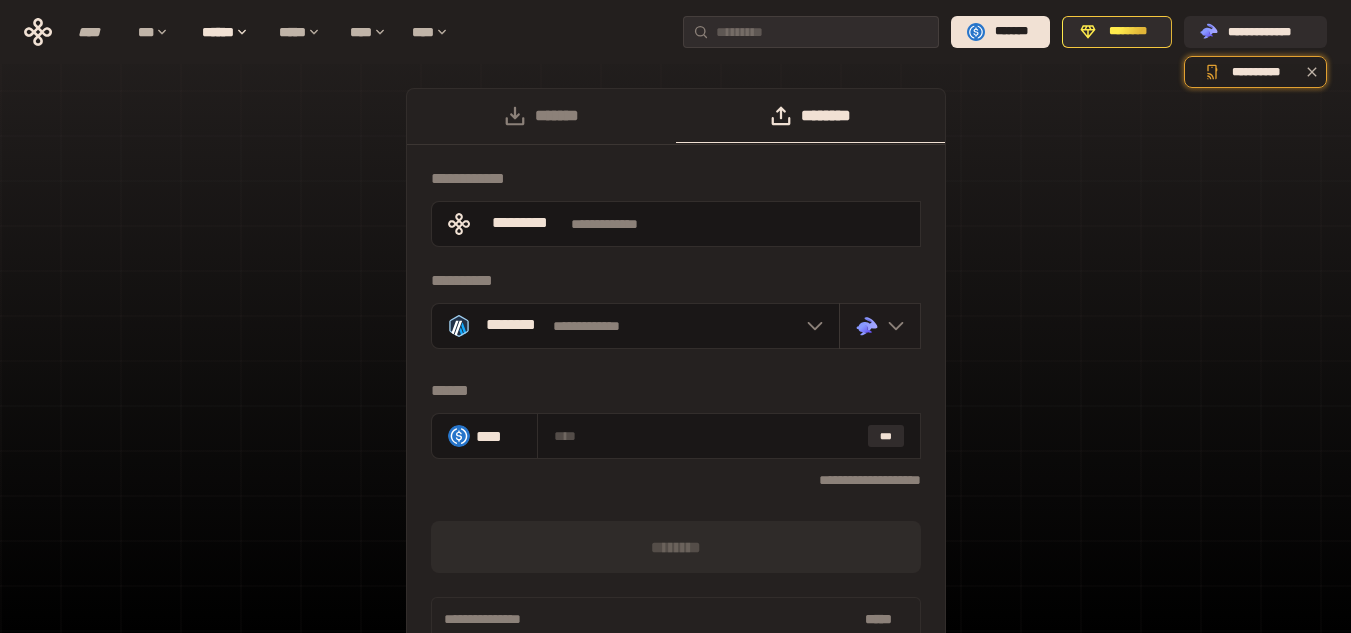 click 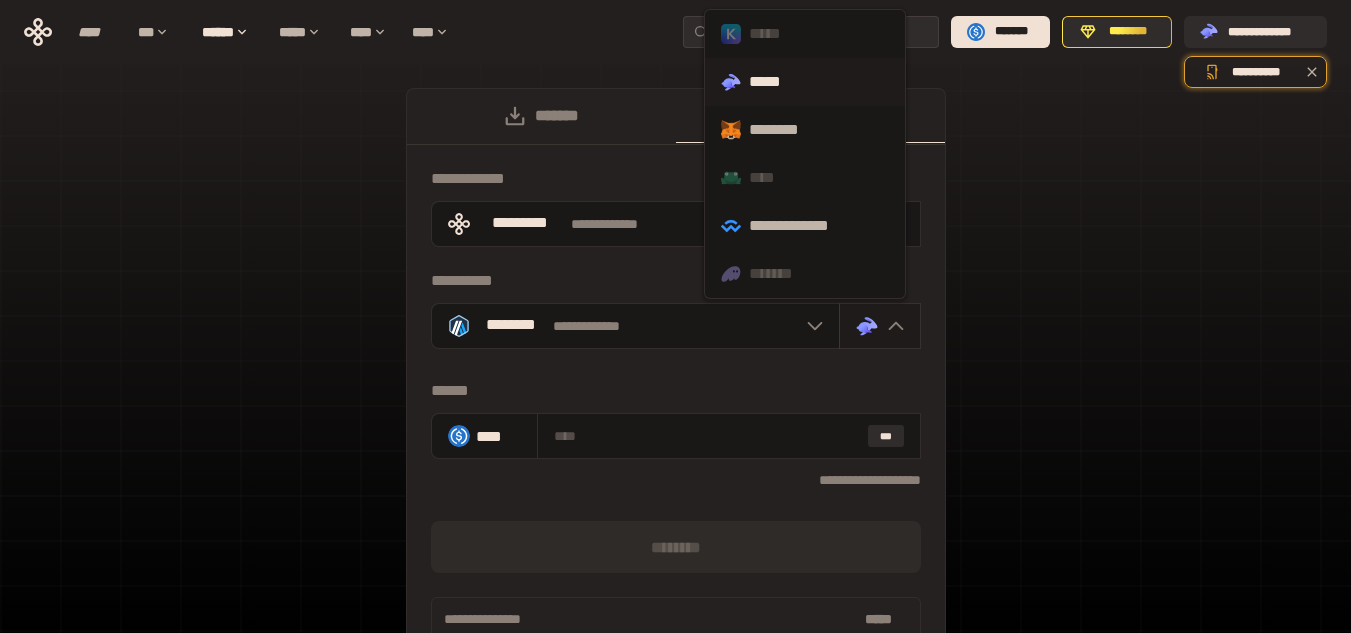 click 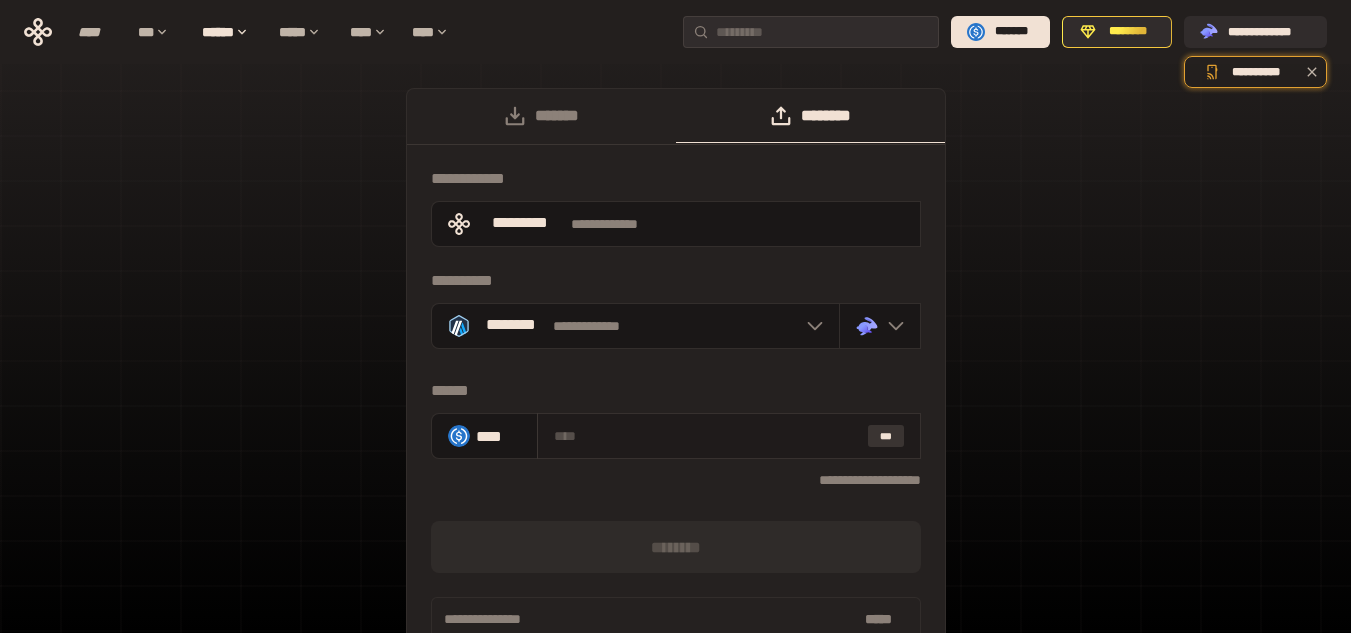 click on "***" at bounding box center (886, 436) 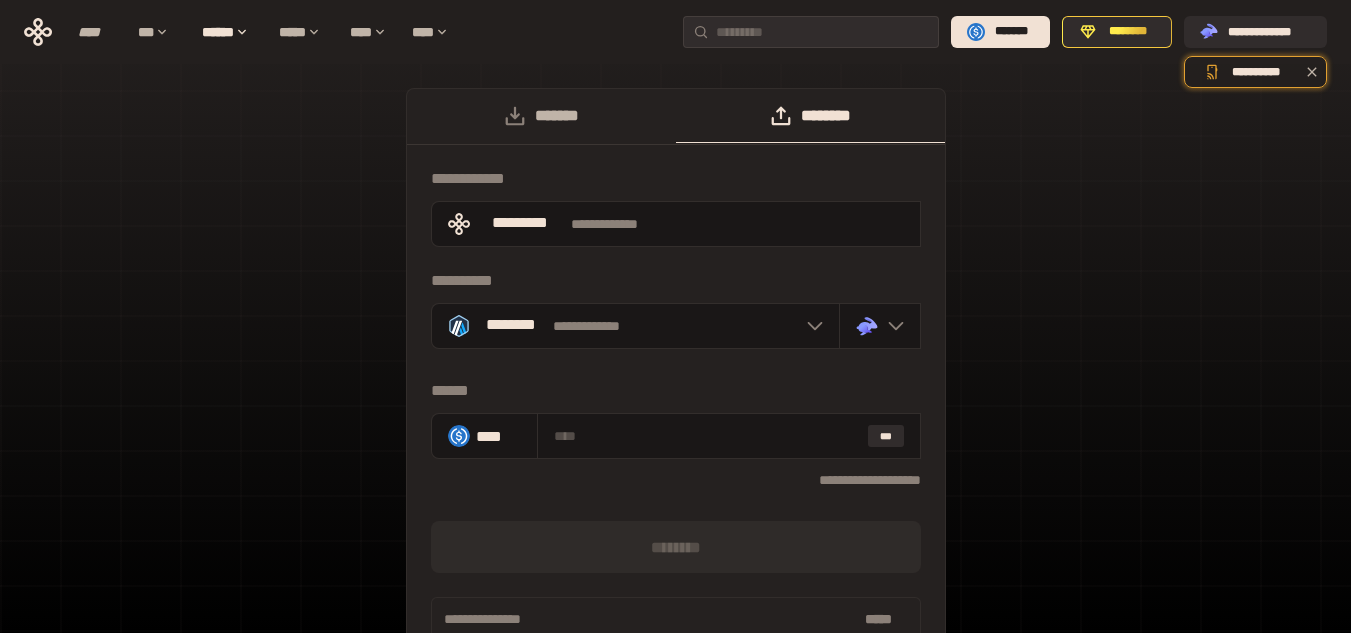 click 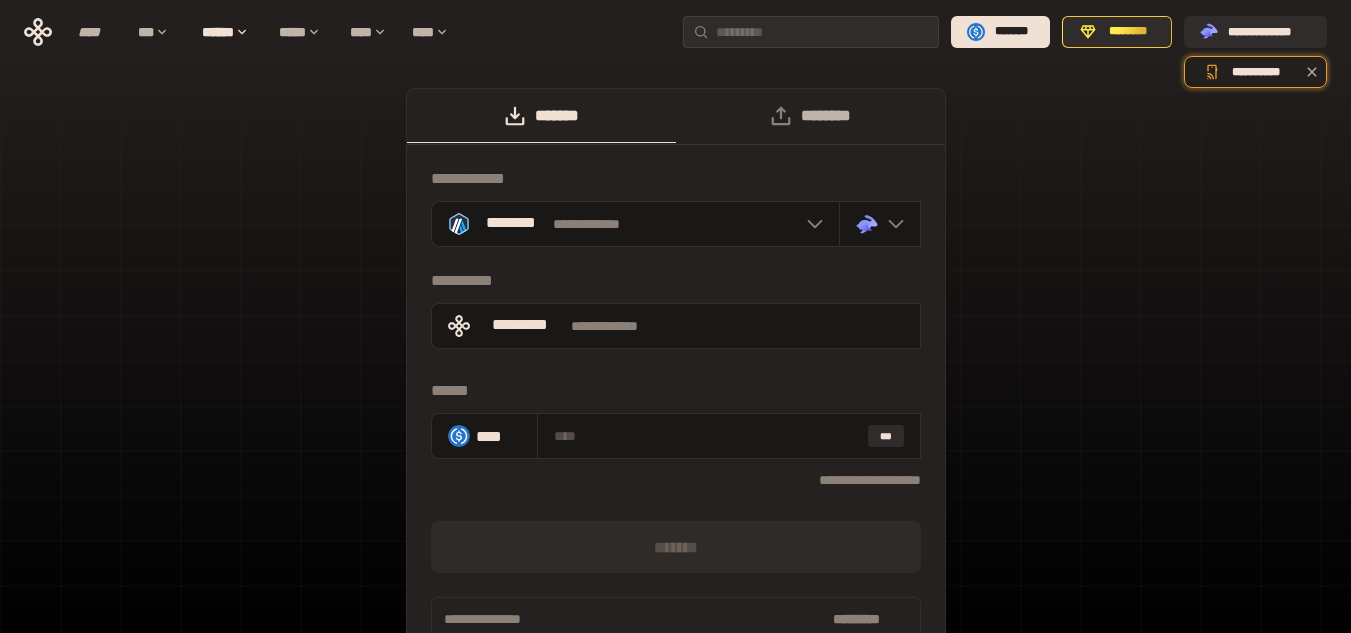 click on "********" at bounding box center [810, 116] 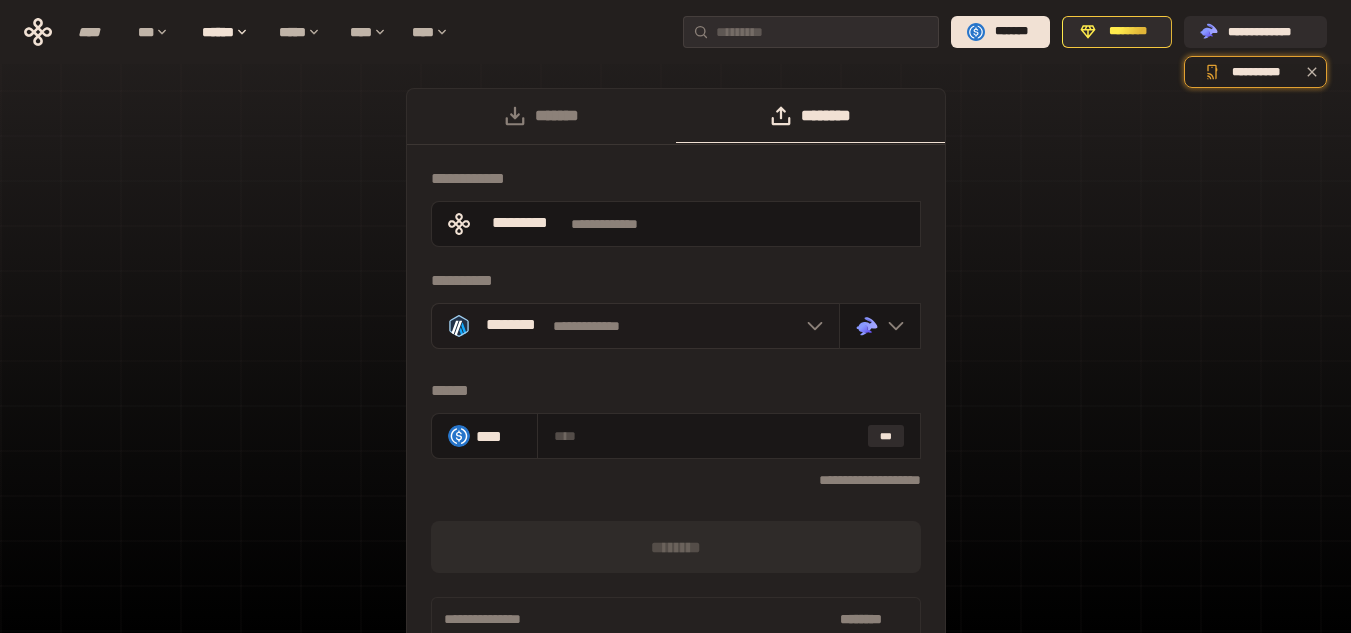click on "**********" at bounding box center (635, 326) 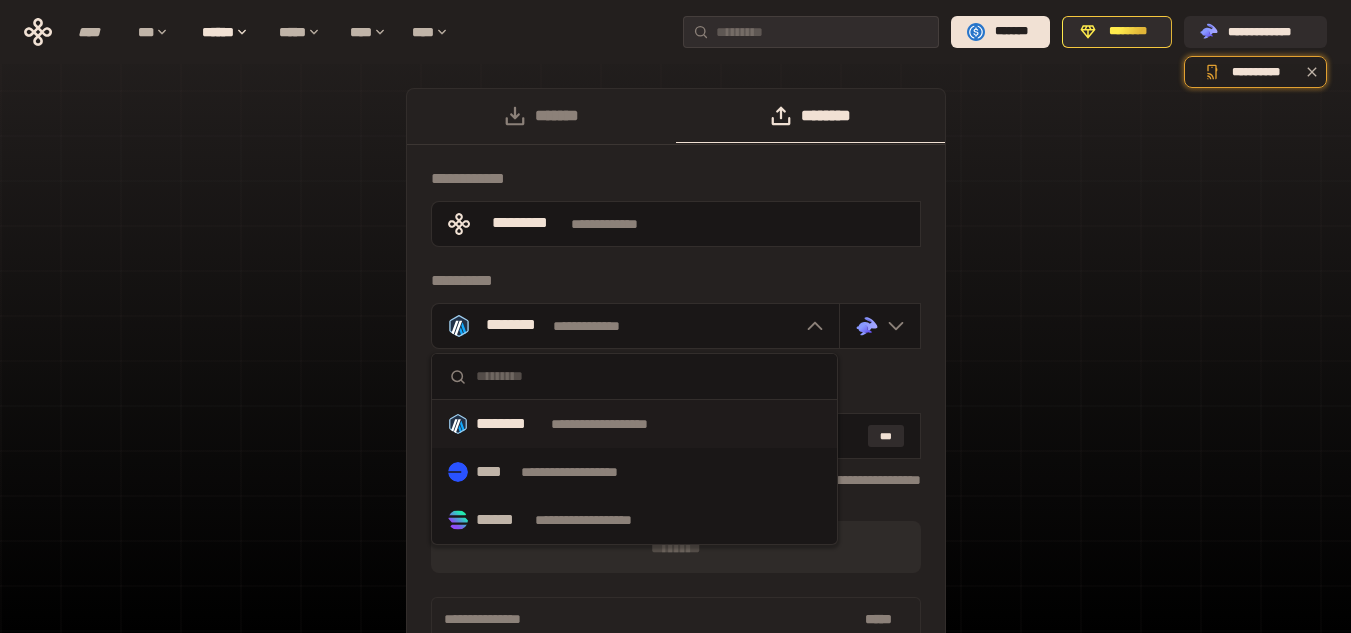click on "**********" at bounding box center (618, 424) 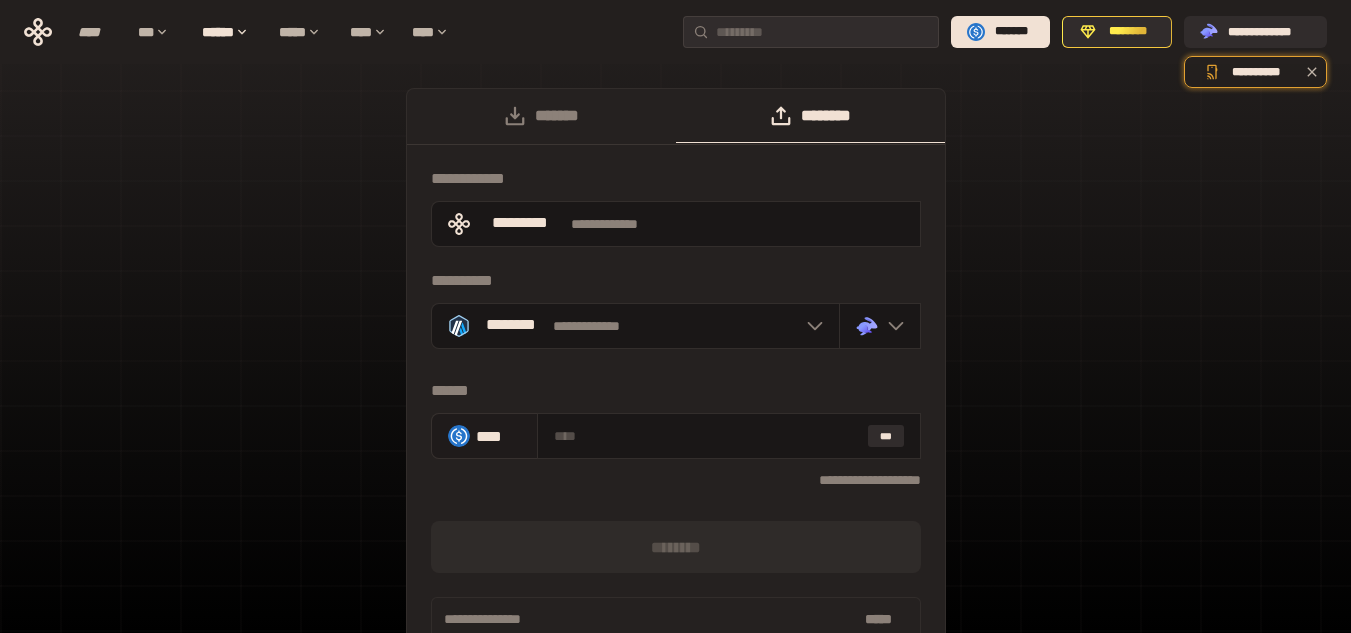 click on "****" at bounding box center [498, 436] 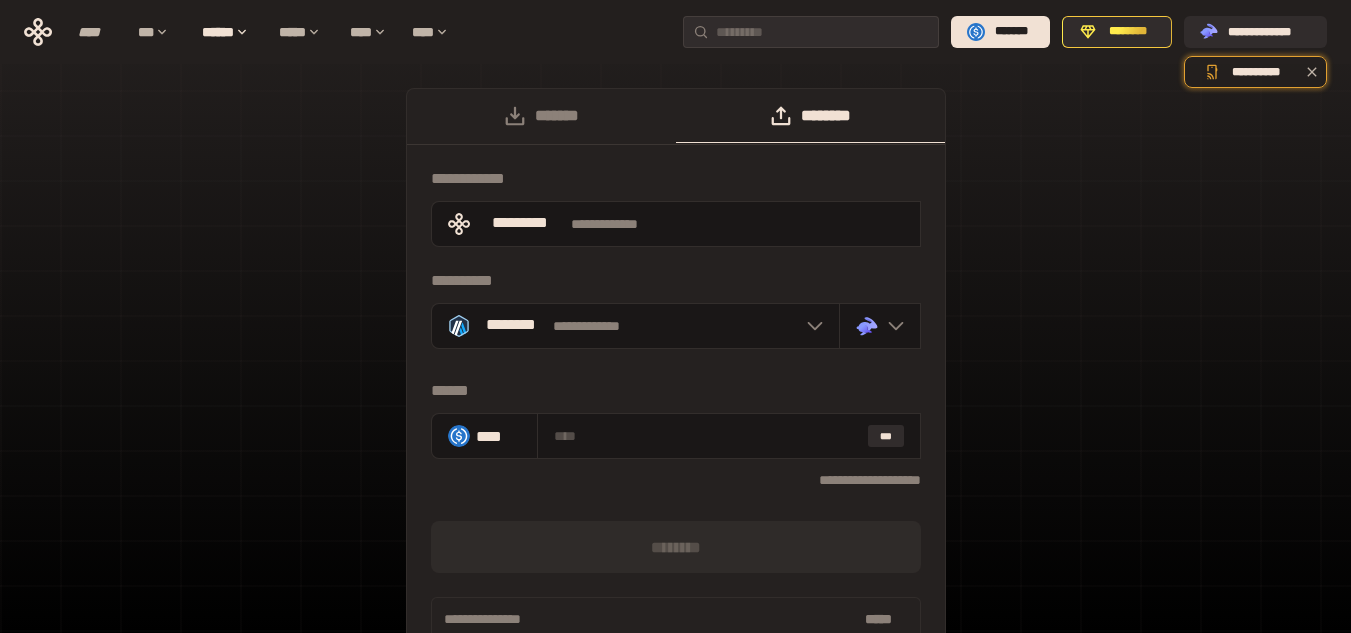 click on "**********" at bounding box center (675, 402) 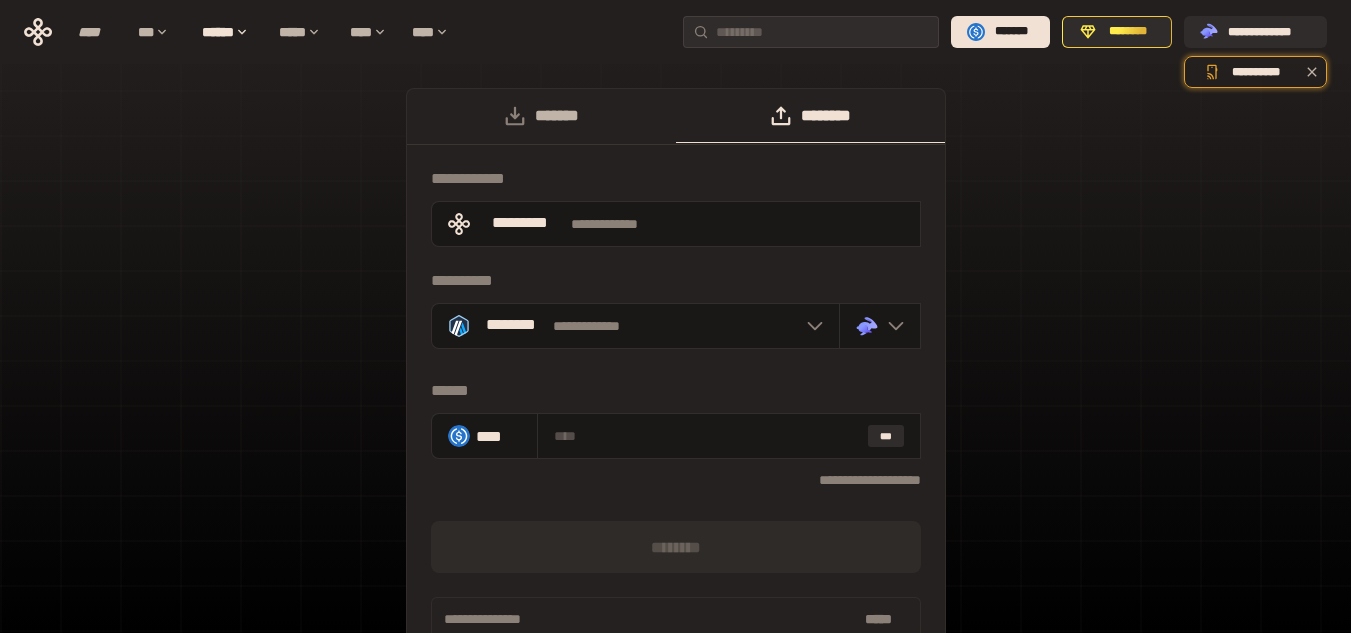 click on "*******" at bounding box center (541, 116) 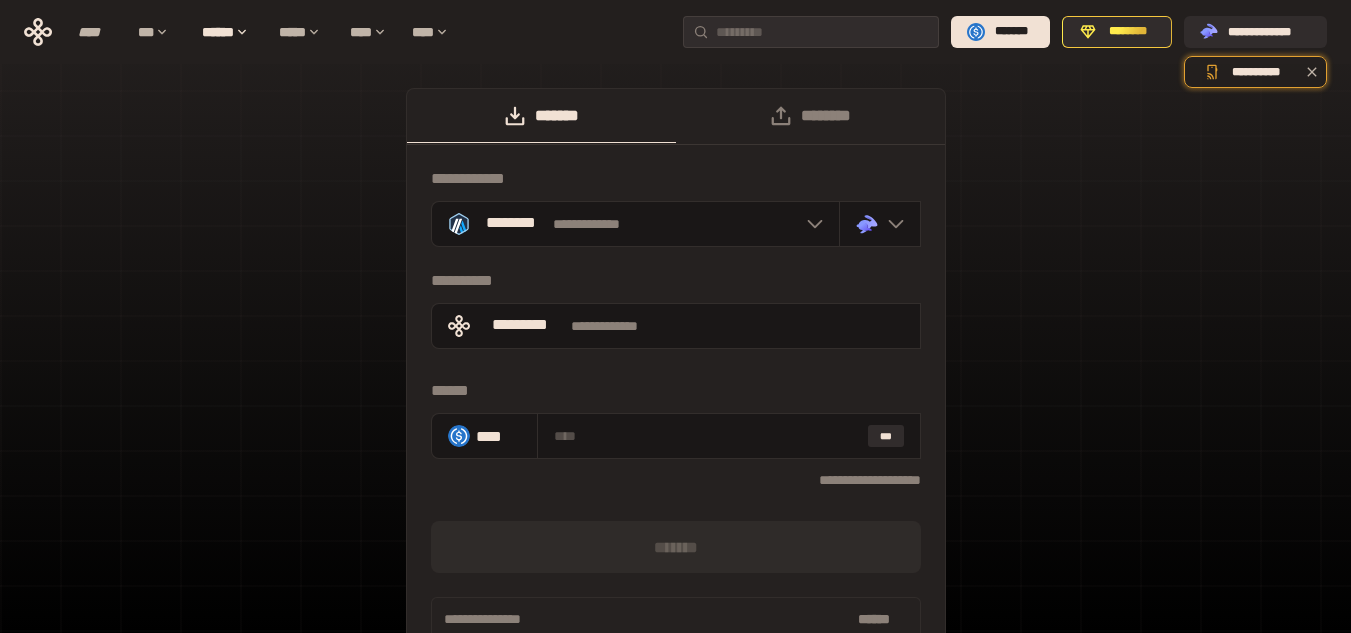 click on "**********" at bounding box center [675, 402] 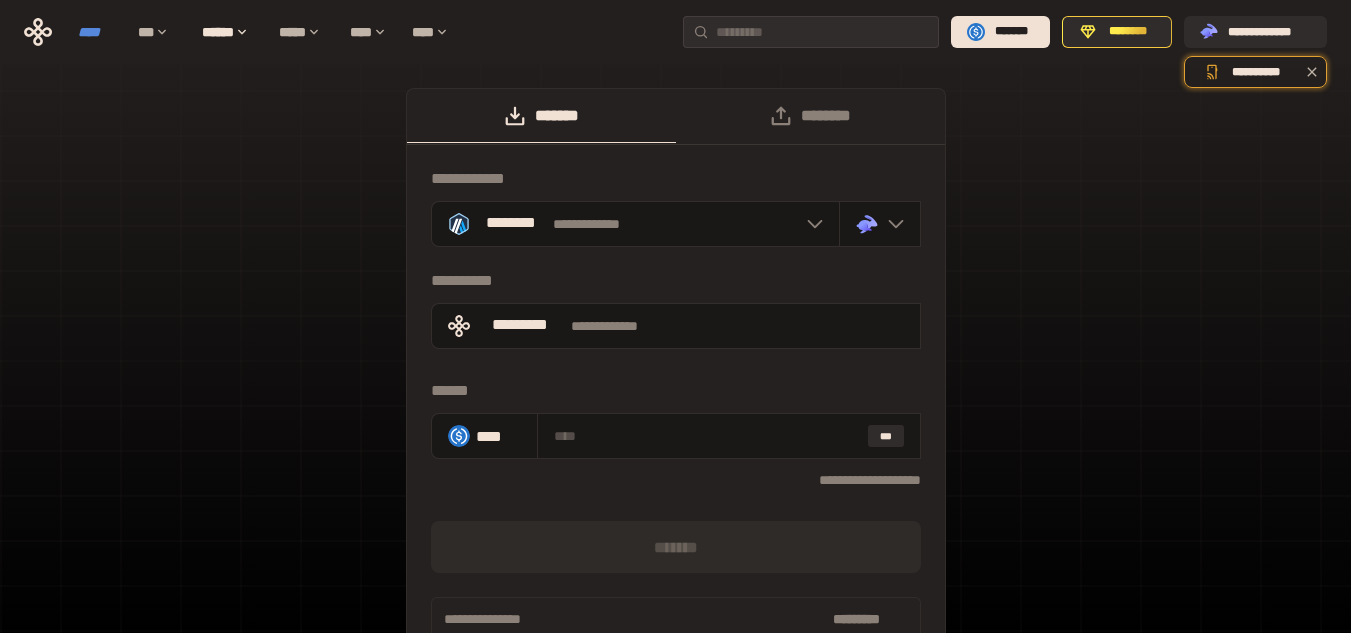 click on "****" at bounding box center [98, 32] 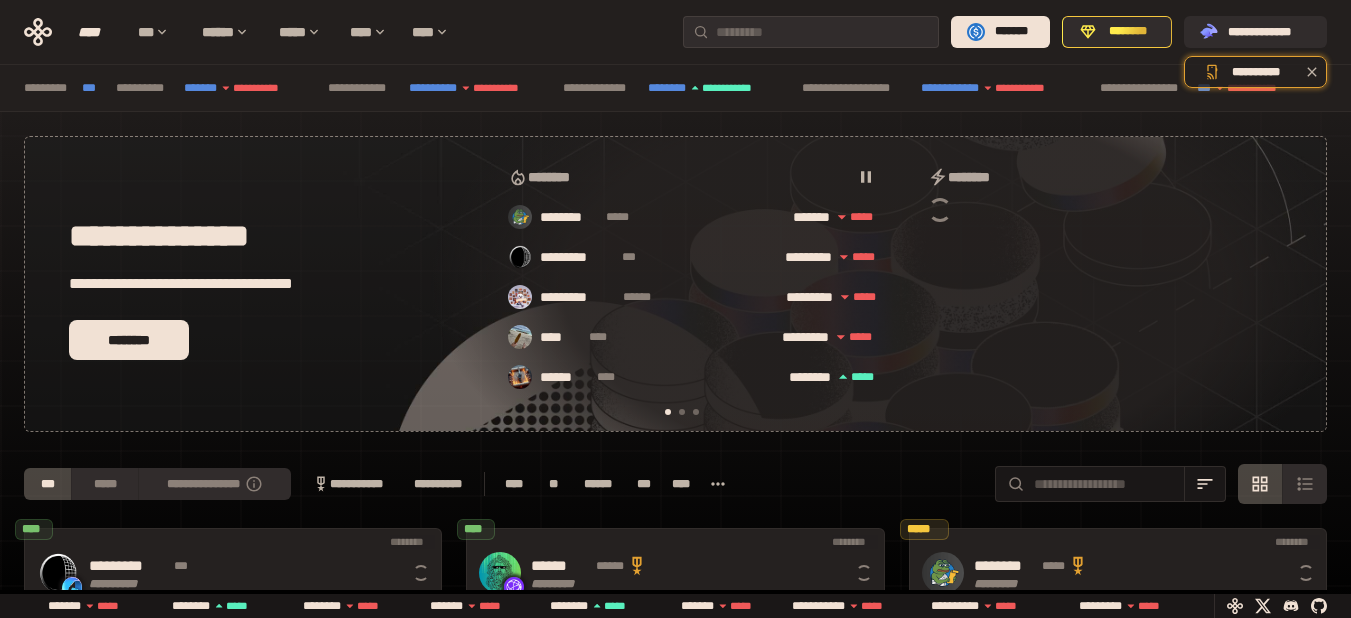 scroll, scrollTop: 0, scrollLeft: 16, axis: horizontal 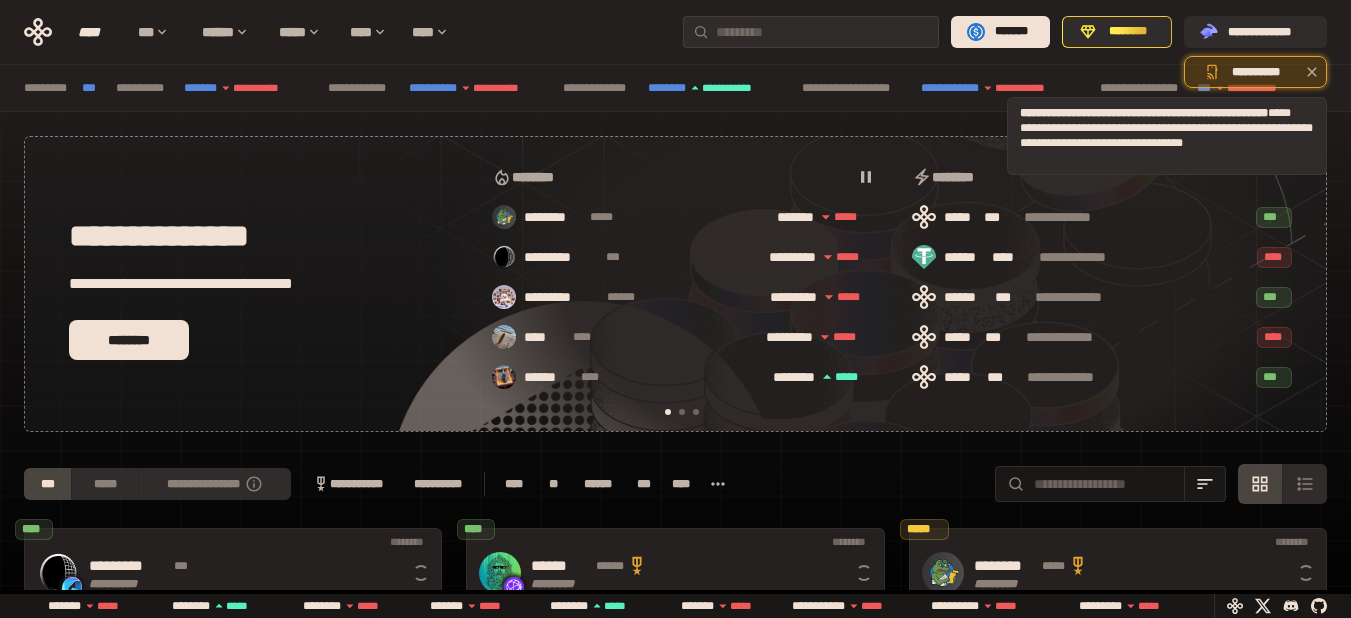 click 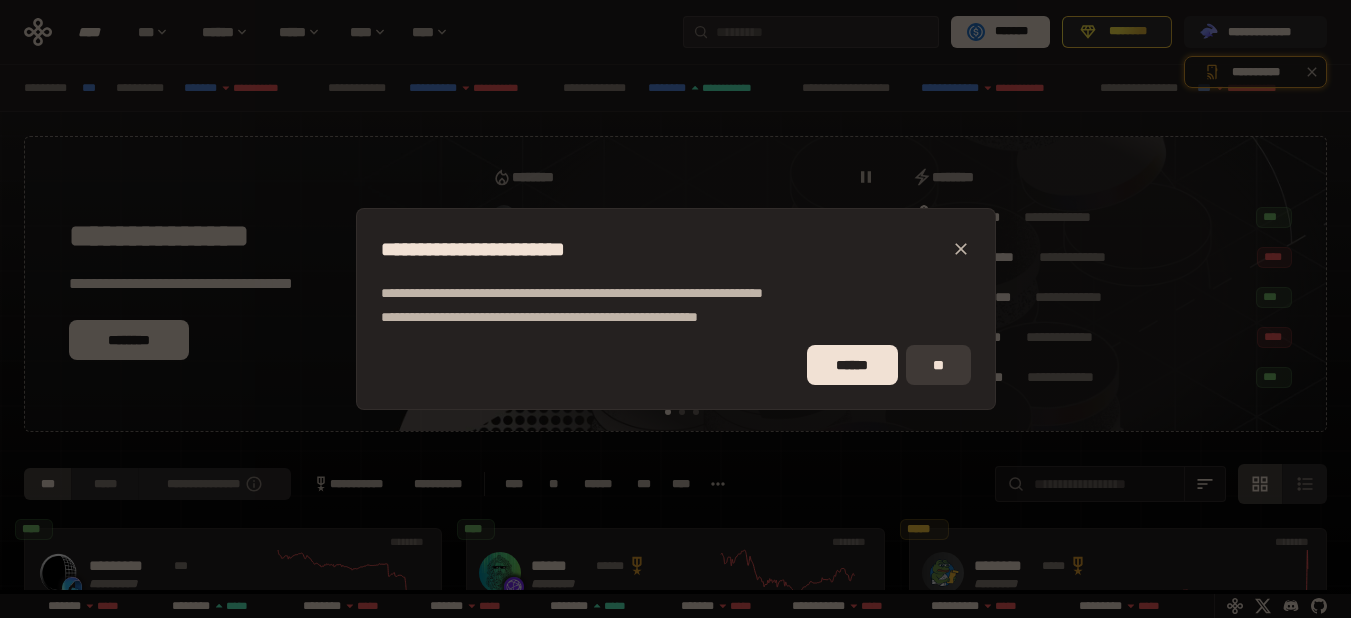 click on "**" at bounding box center [938, 365] 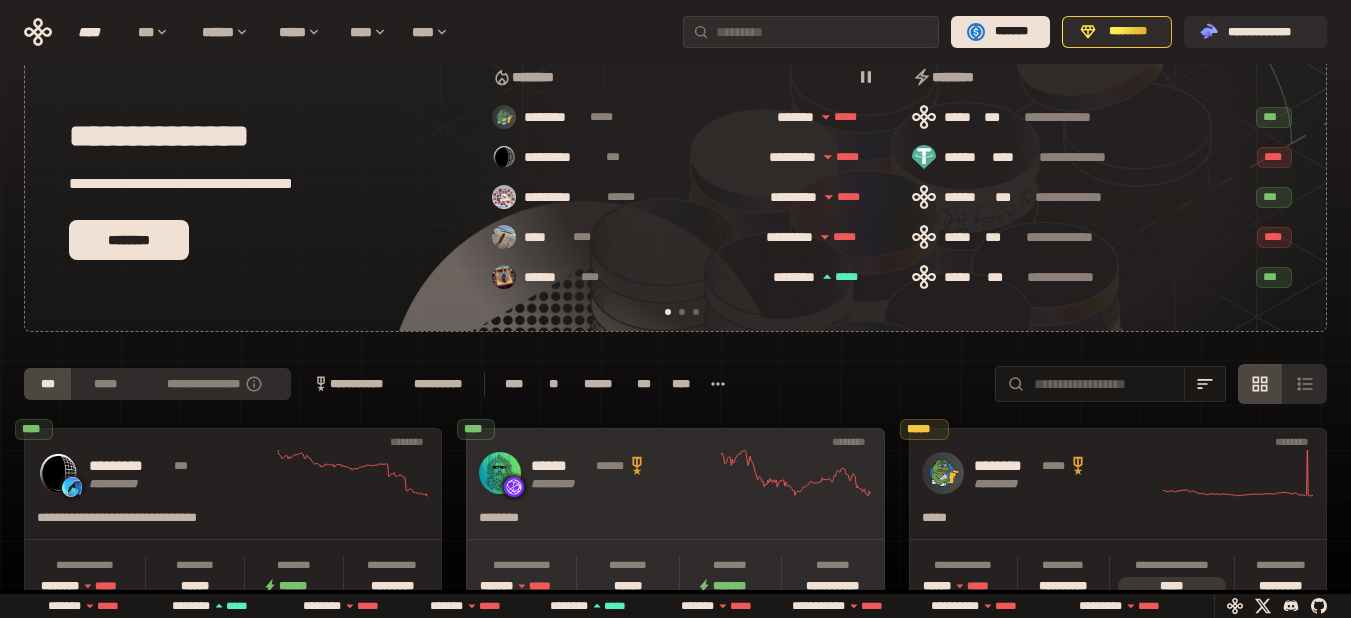 scroll, scrollTop: 200, scrollLeft: 0, axis: vertical 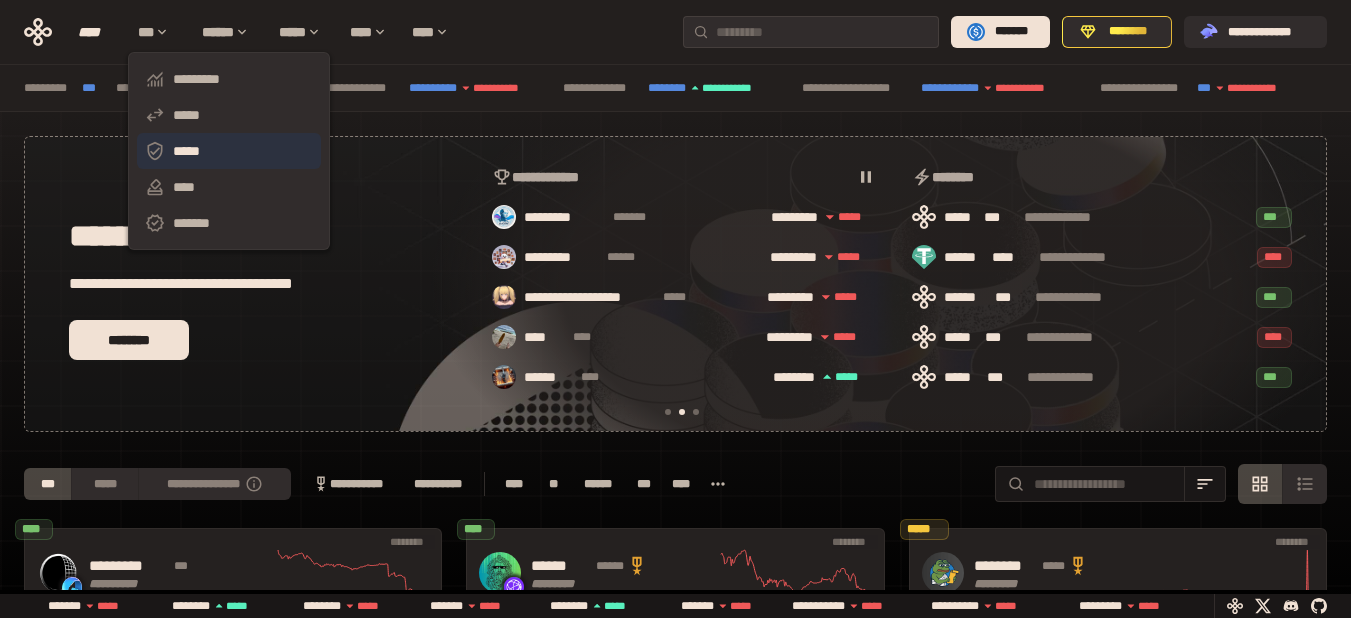 click on "*****" at bounding box center [229, 151] 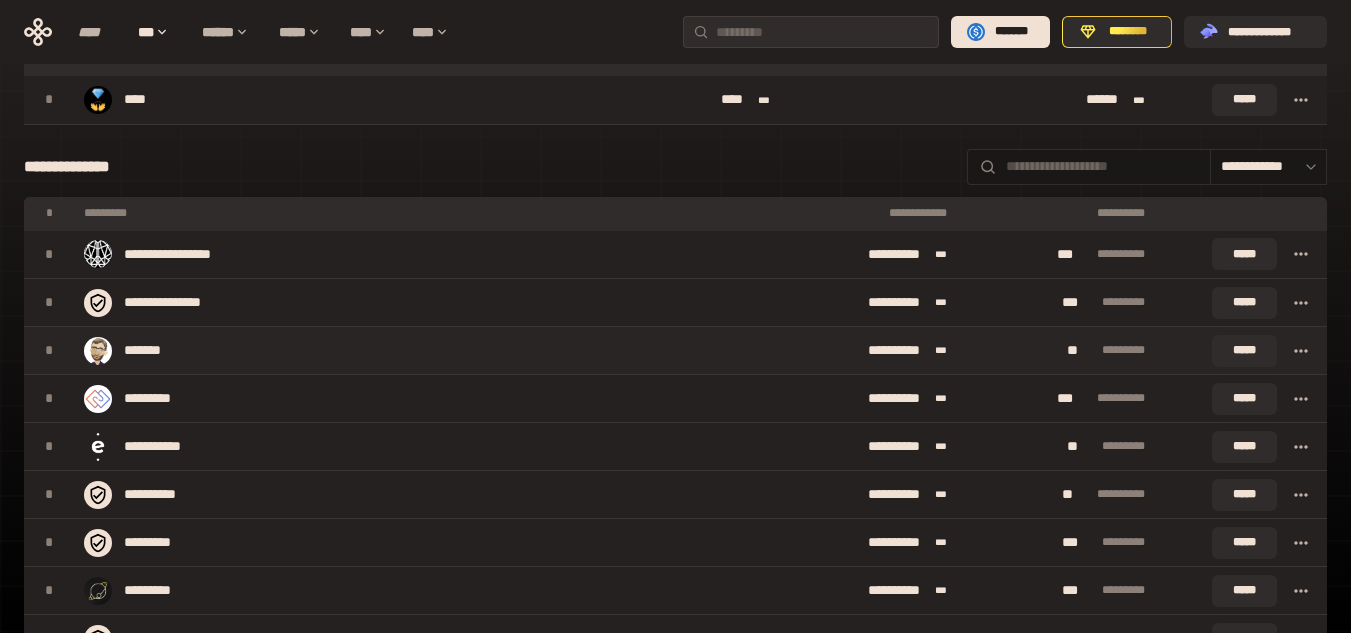 scroll, scrollTop: 0, scrollLeft: 0, axis: both 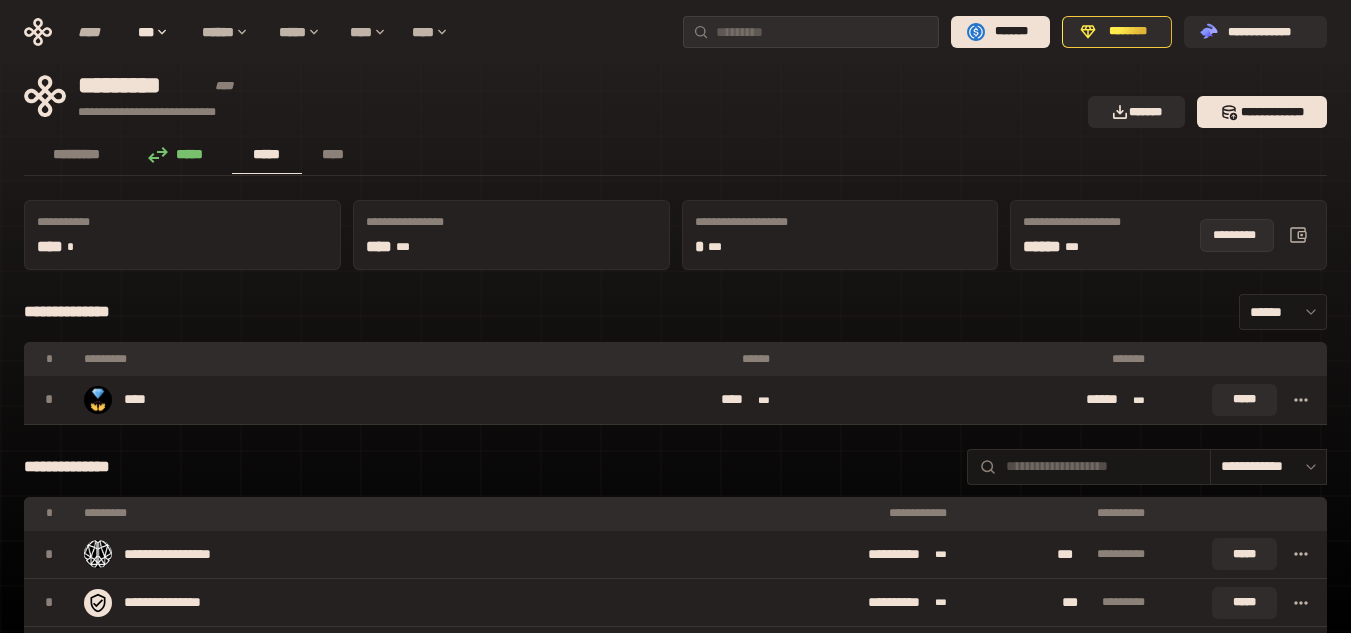 click 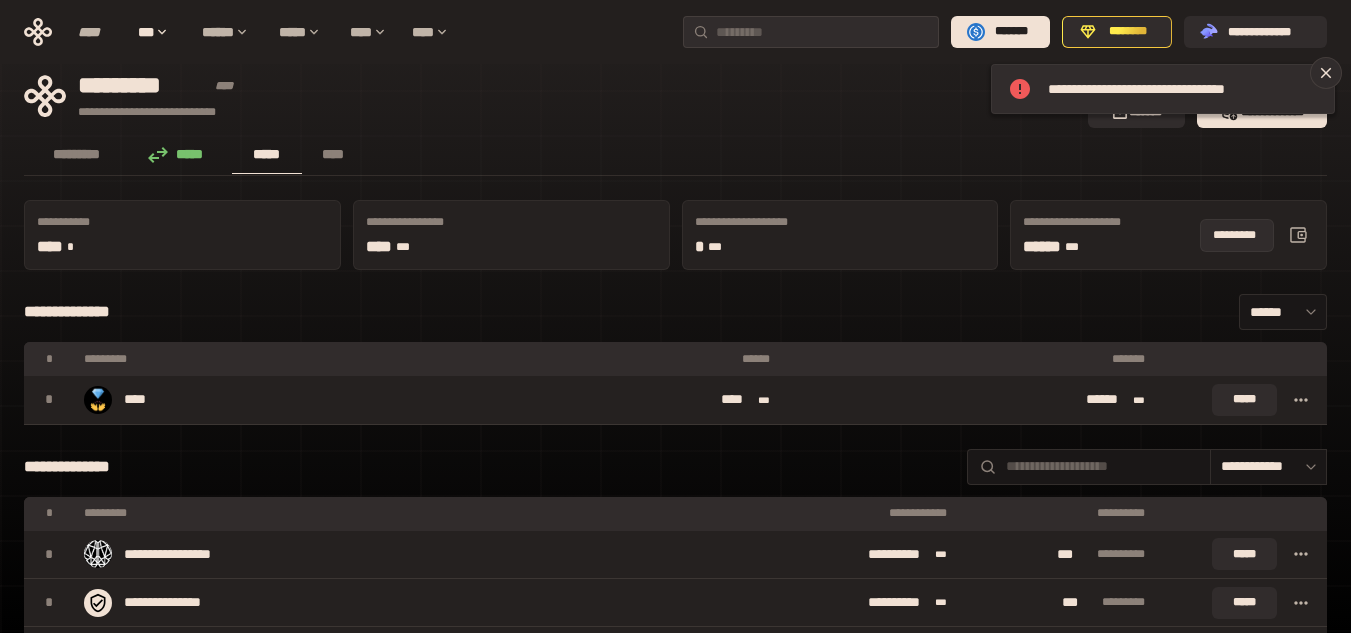 click at bounding box center (1298, 235) 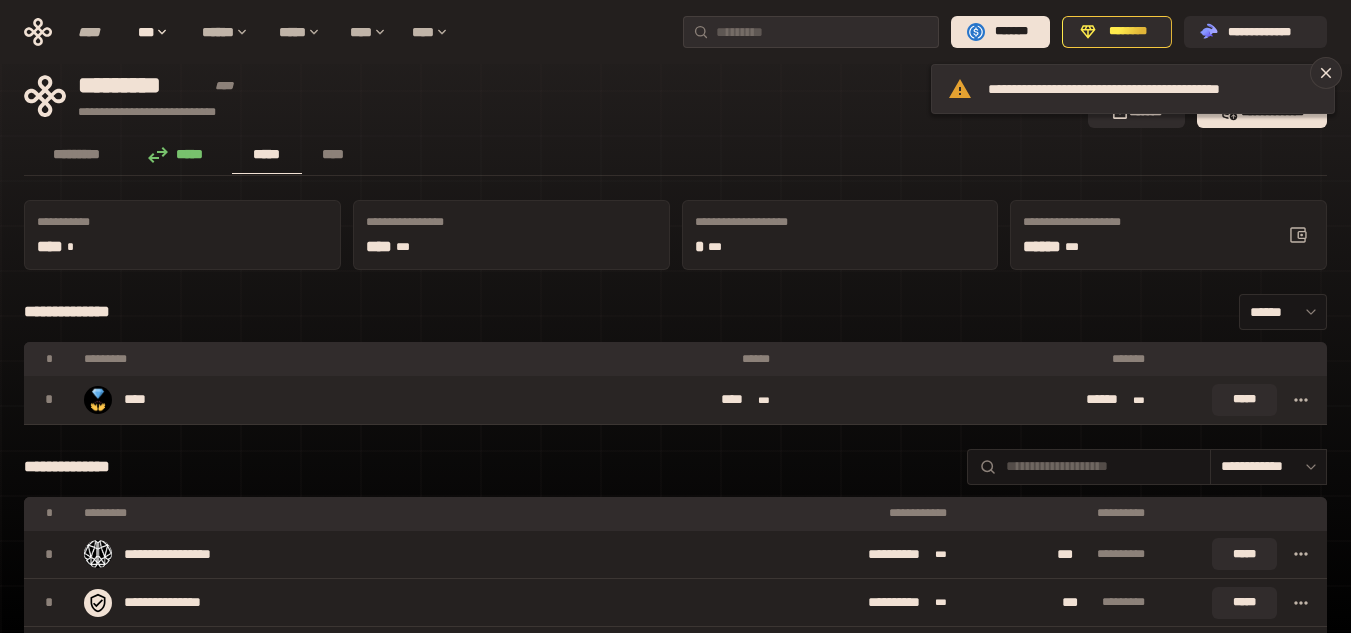click on "****** ***" at bounding box center [971, 400] 